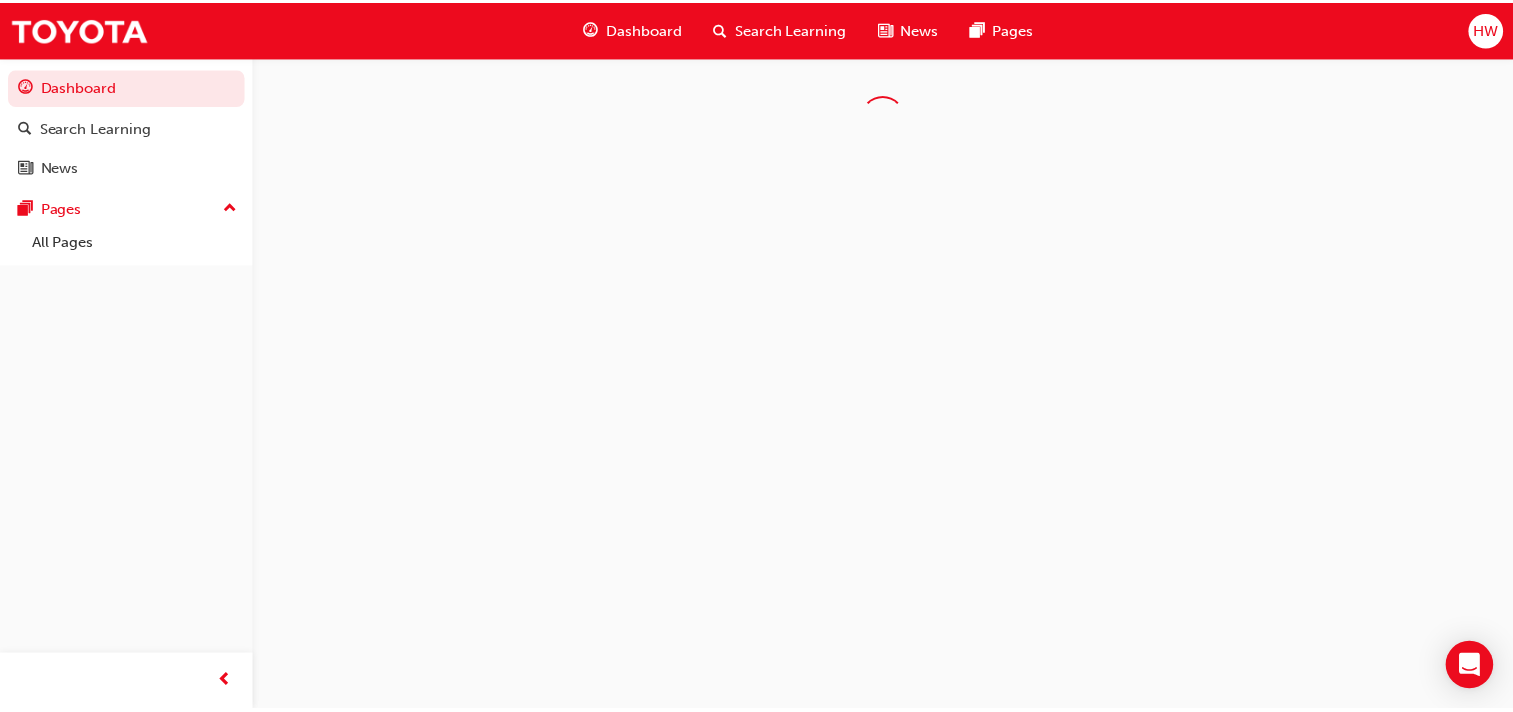 scroll, scrollTop: 0, scrollLeft: 0, axis: both 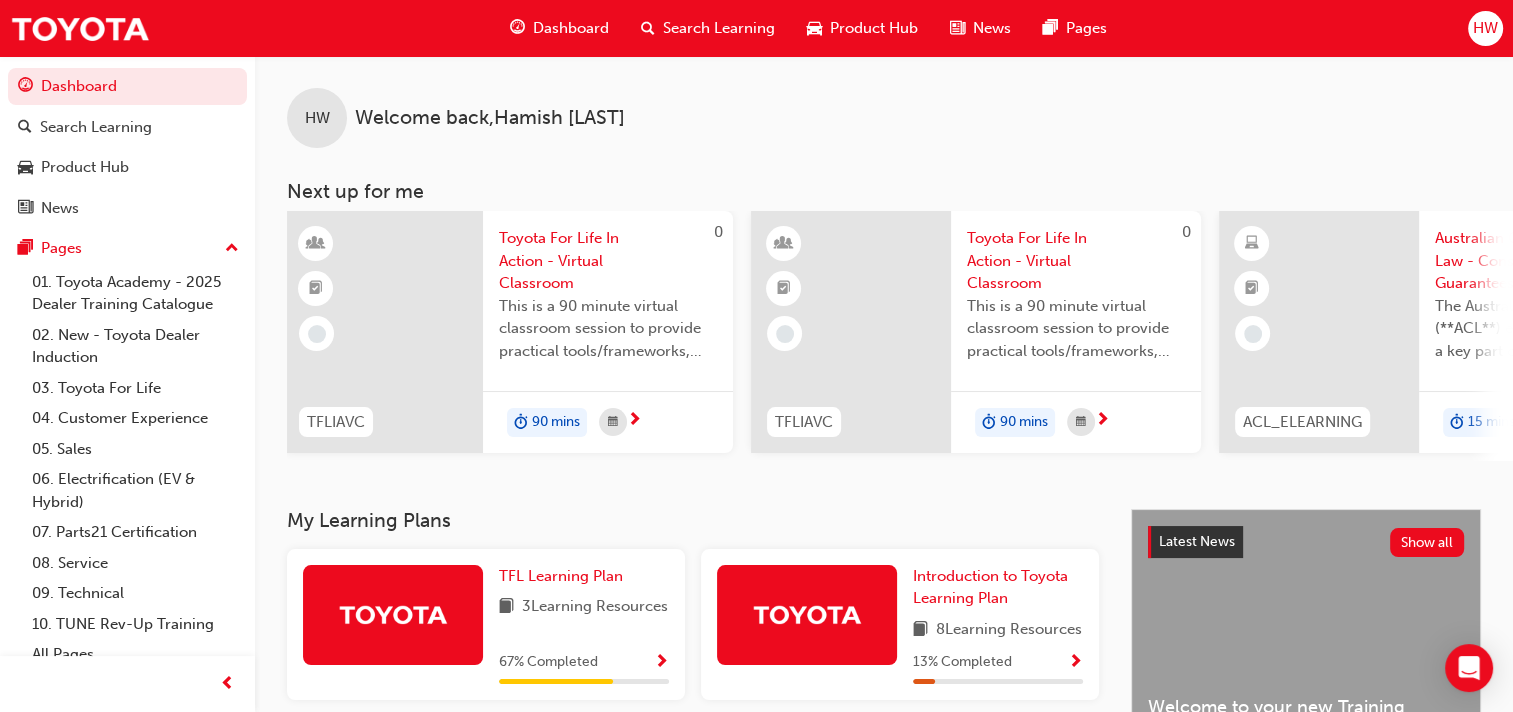 click on "Search Learning" at bounding box center (708, 28) 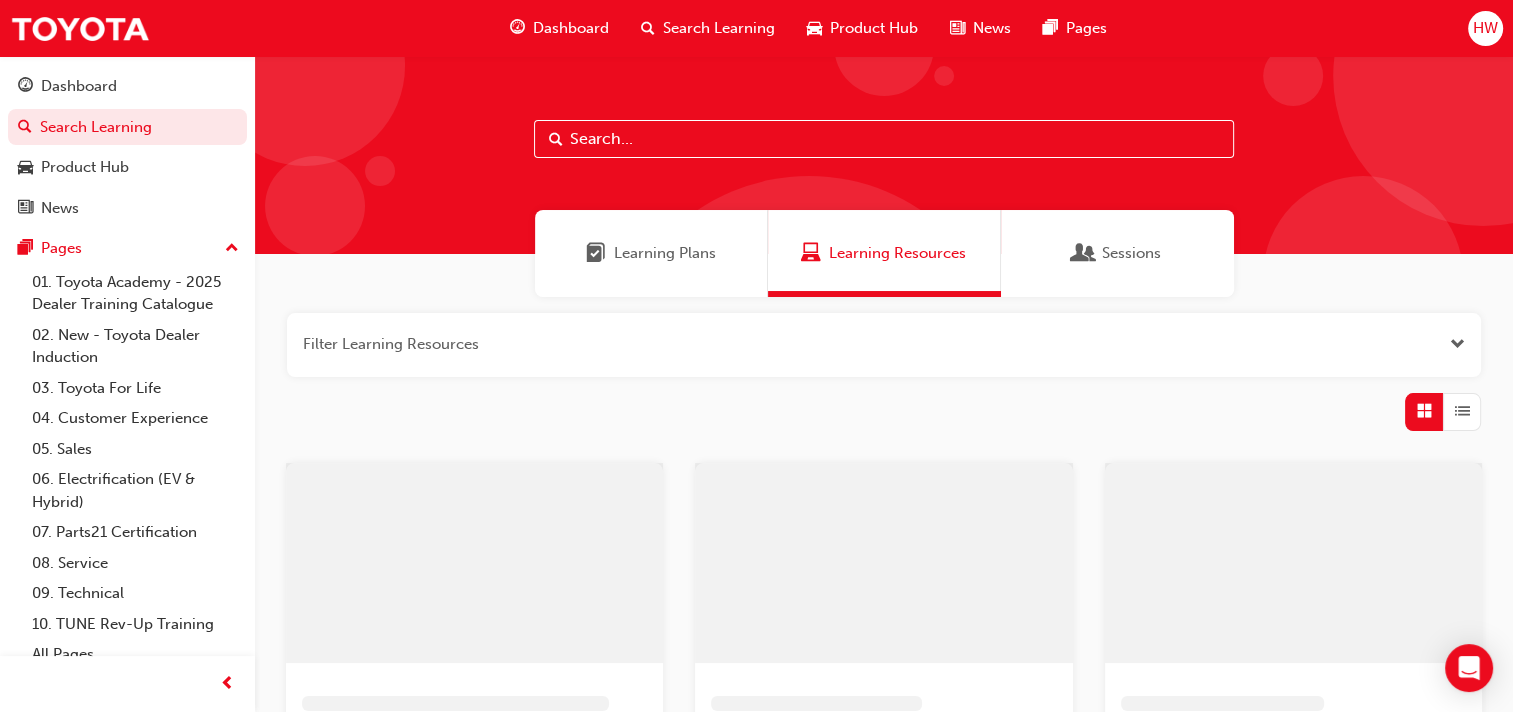 click at bounding box center (884, 139) 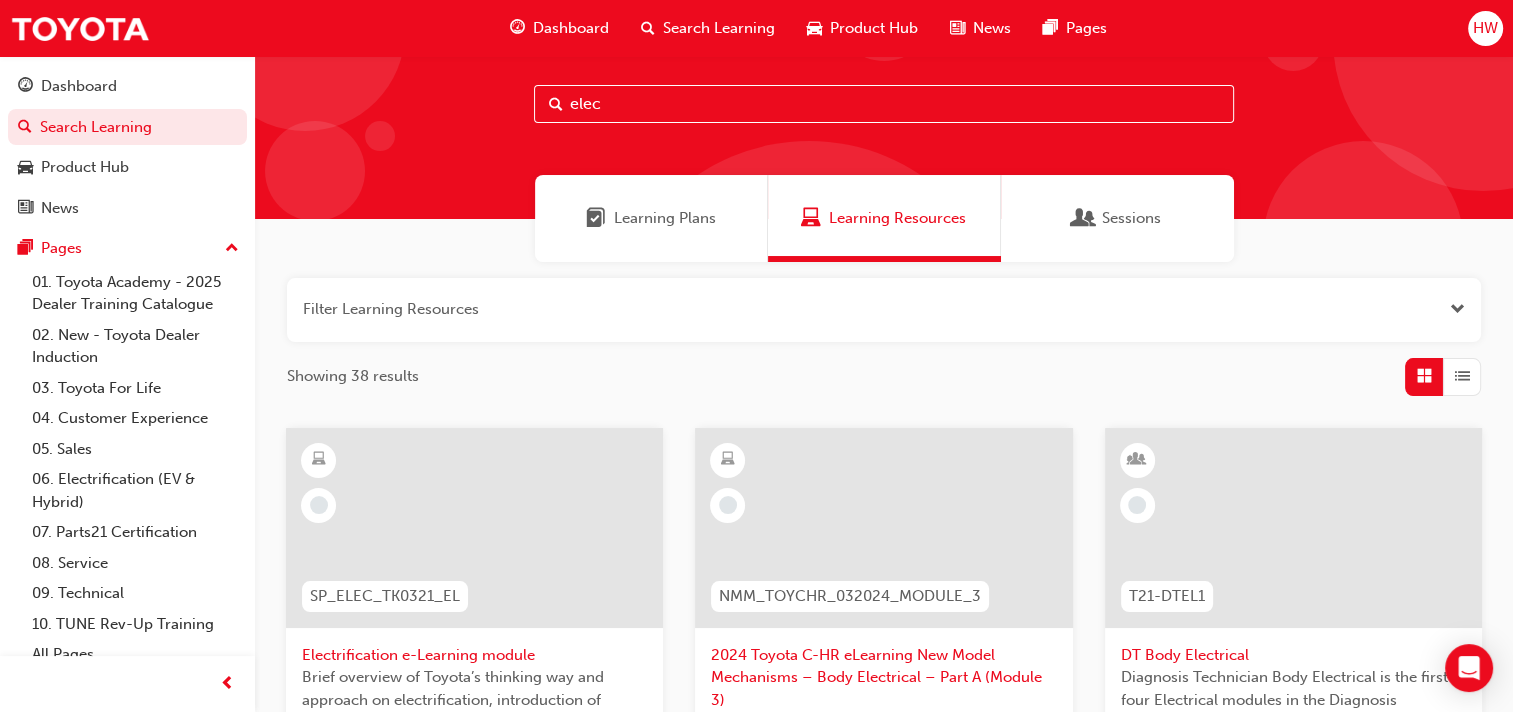 scroll, scrollTop: 0, scrollLeft: 0, axis: both 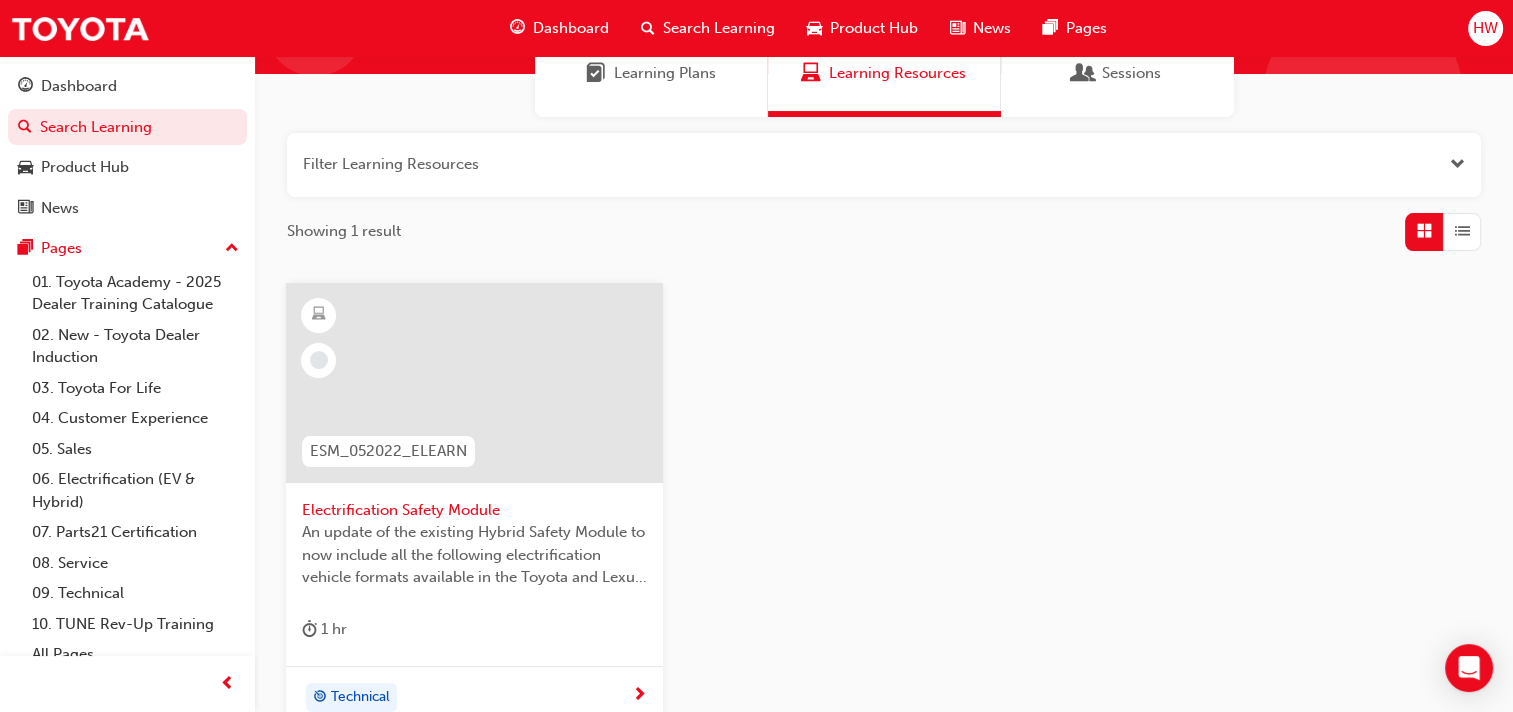type on "electrification saf" 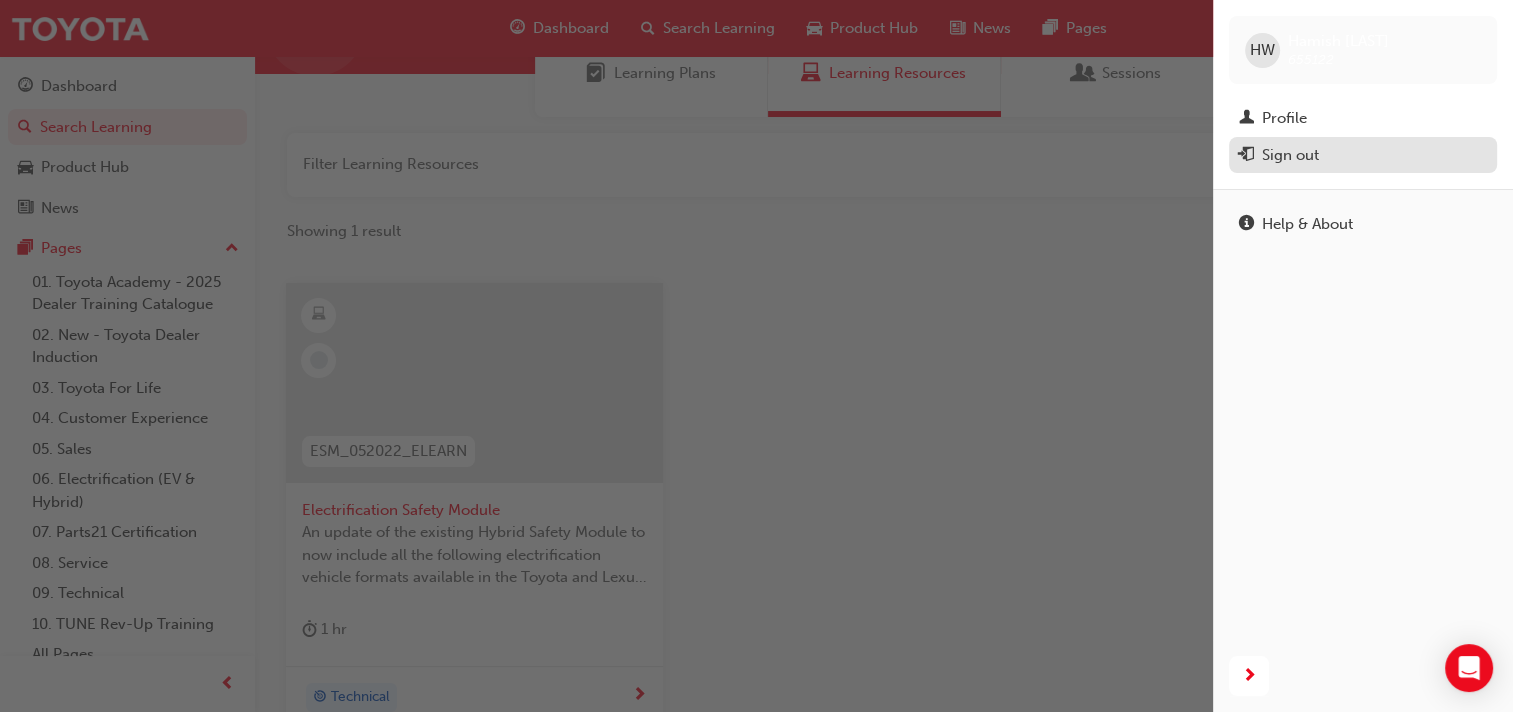 click on "Sign out" at bounding box center (1290, 155) 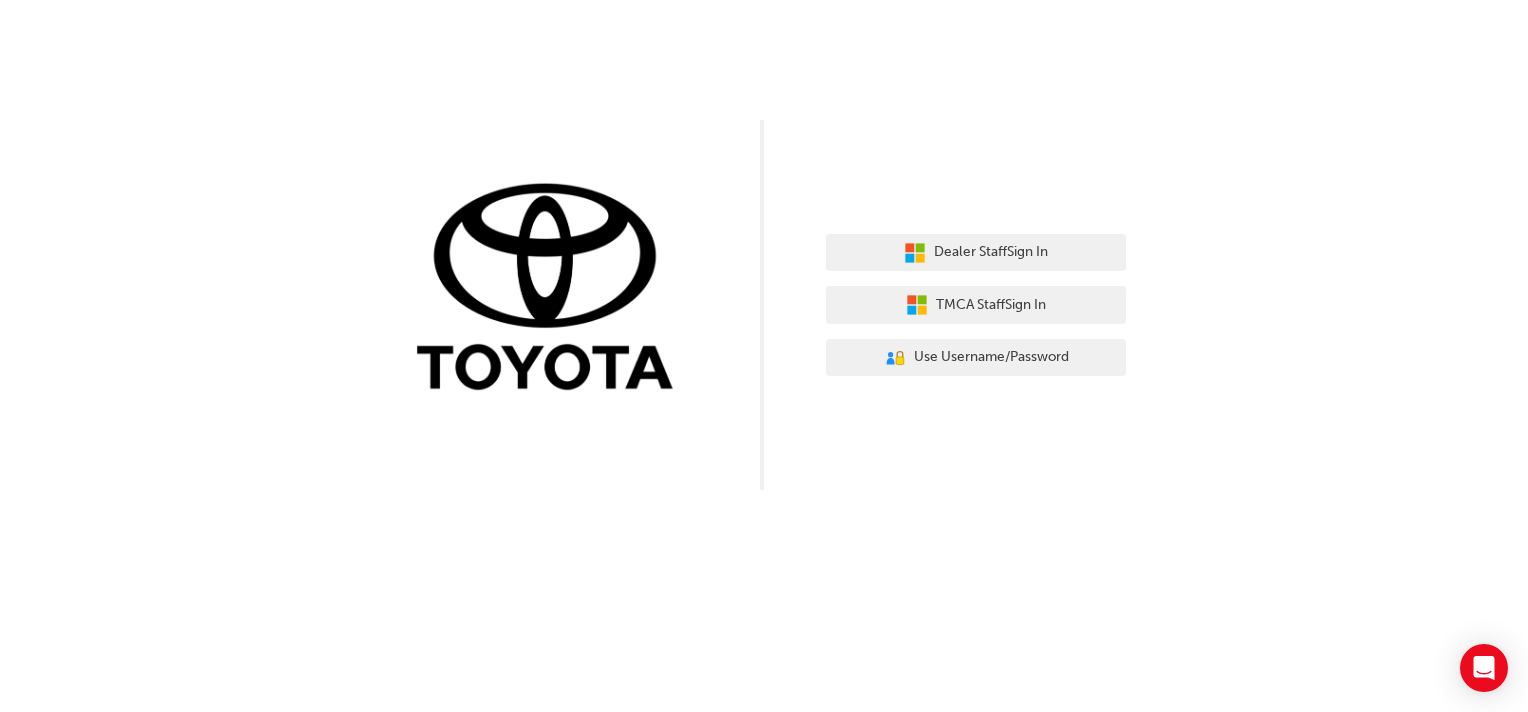 scroll, scrollTop: 0, scrollLeft: 0, axis: both 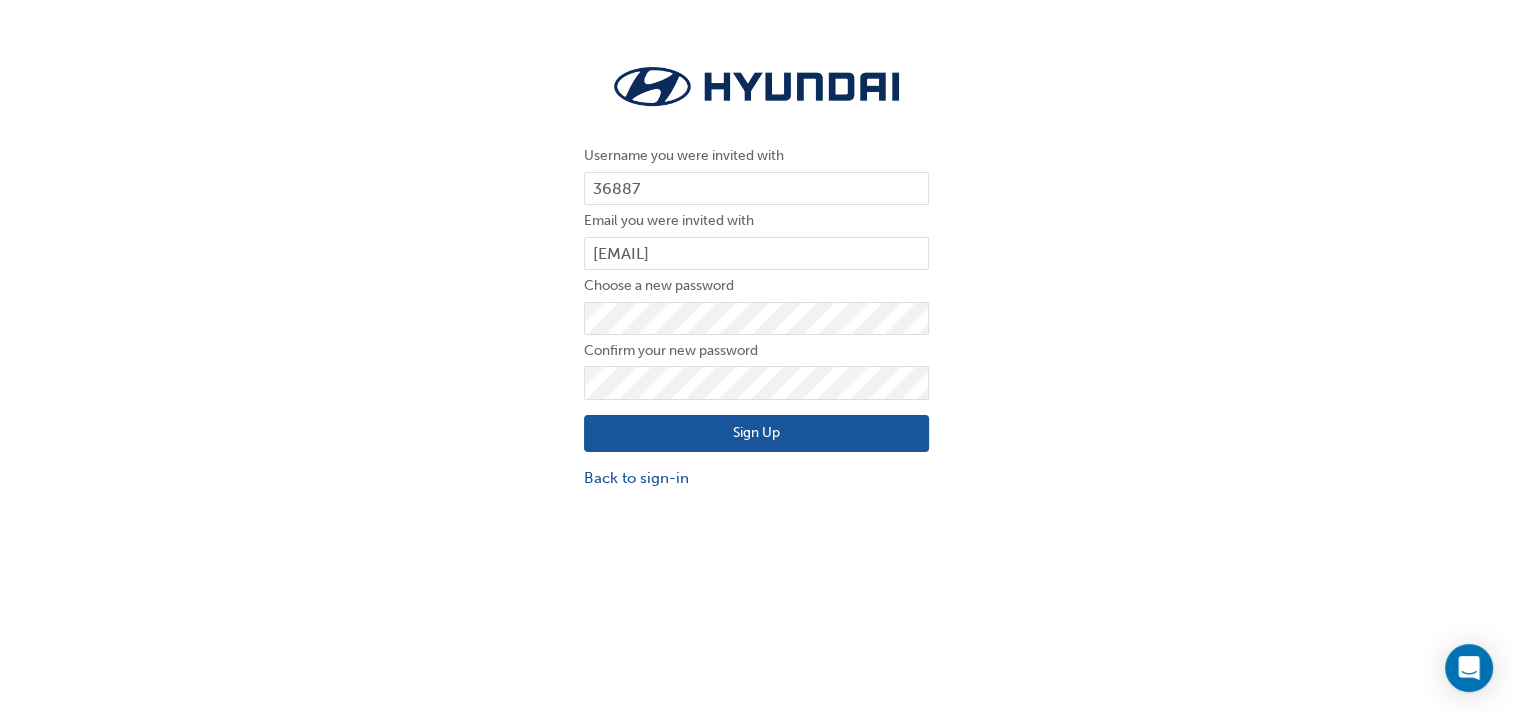 click on "Sign Up" at bounding box center (756, 434) 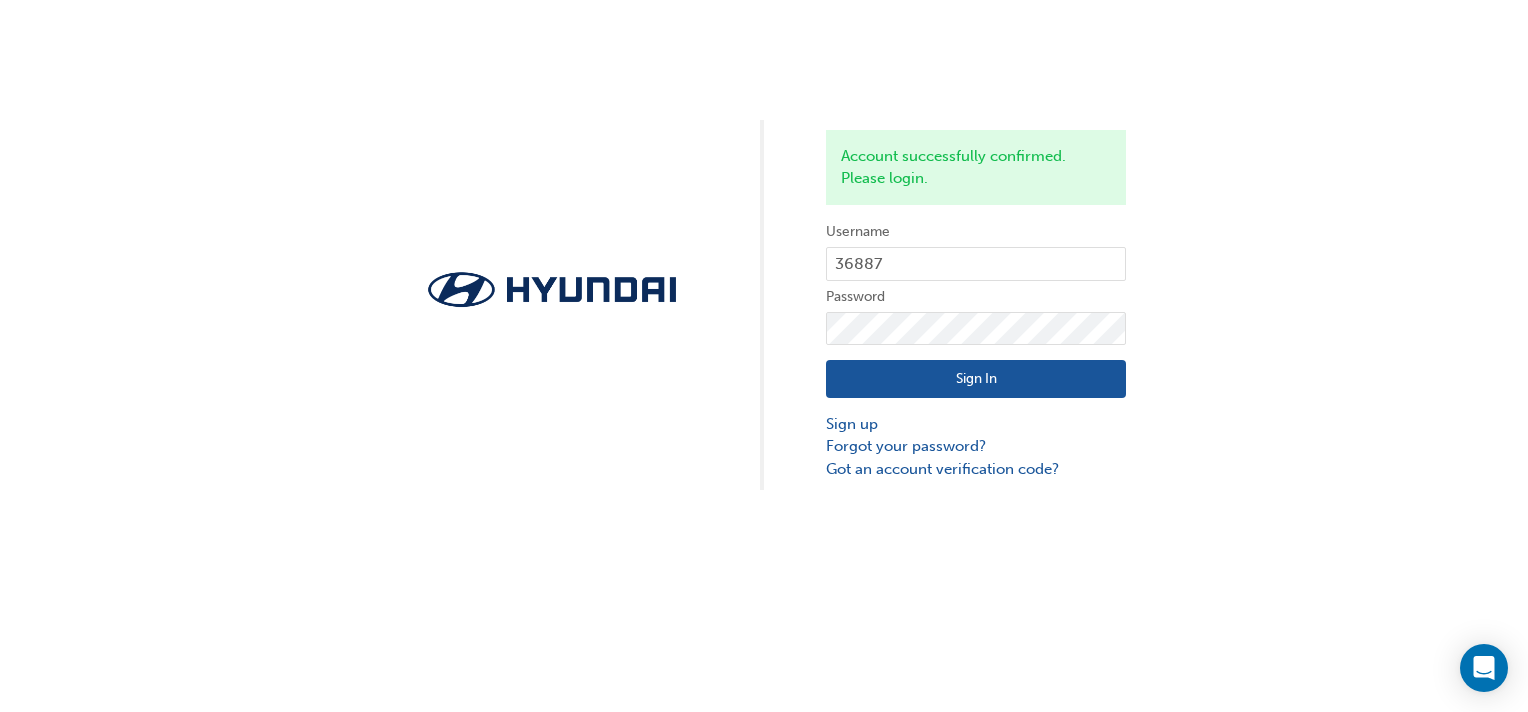 click on "Sign In" at bounding box center (976, 379) 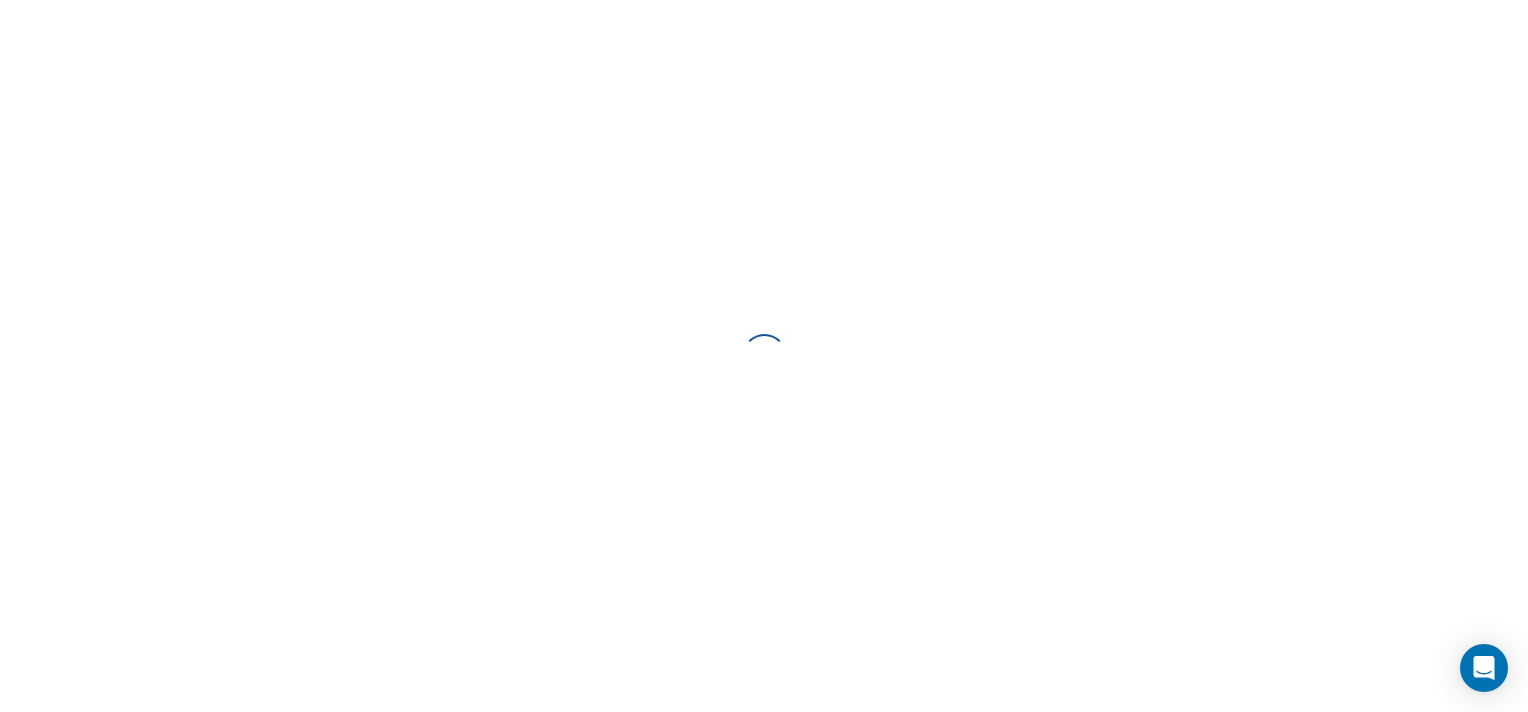 scroll, scrollTop: 0, scrollLeft: 0, axis: both 